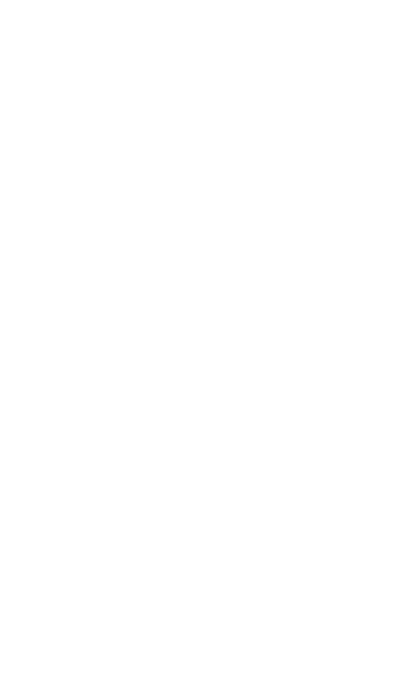 scroll, scrollTop: 0, scrollLeft: 0, axis: both 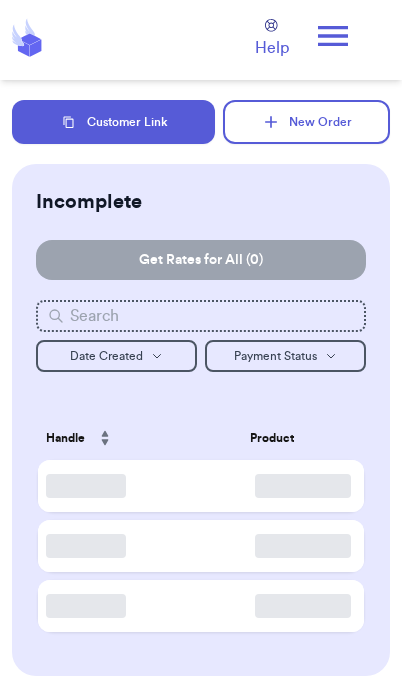 checkbox on "true" 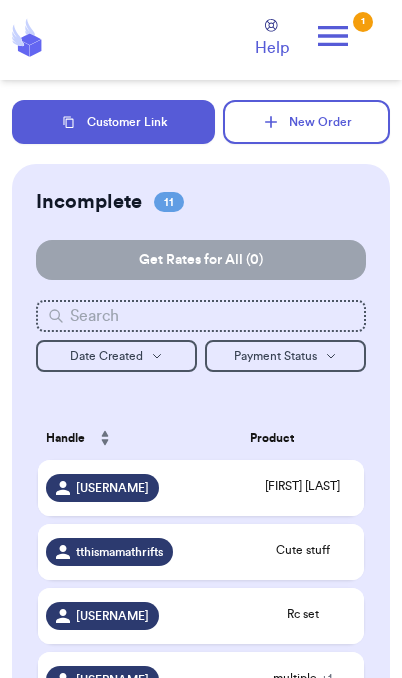 click 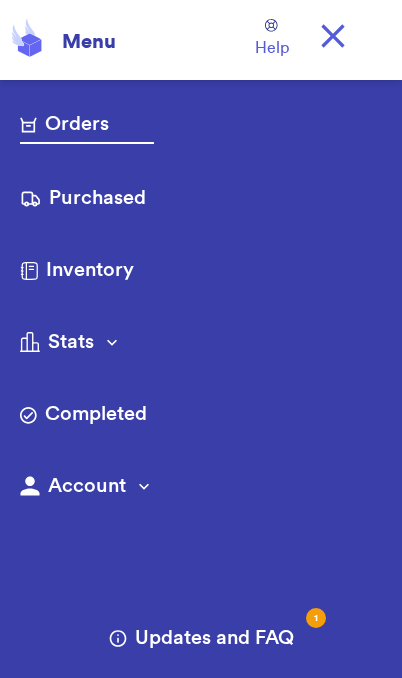click on "Purchased" at bounding box center [87, 200] 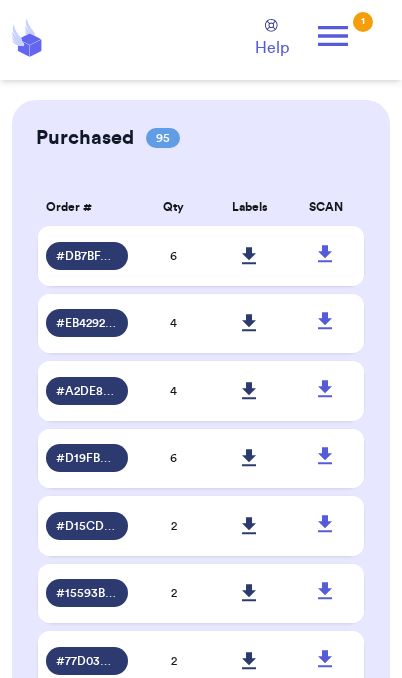 click 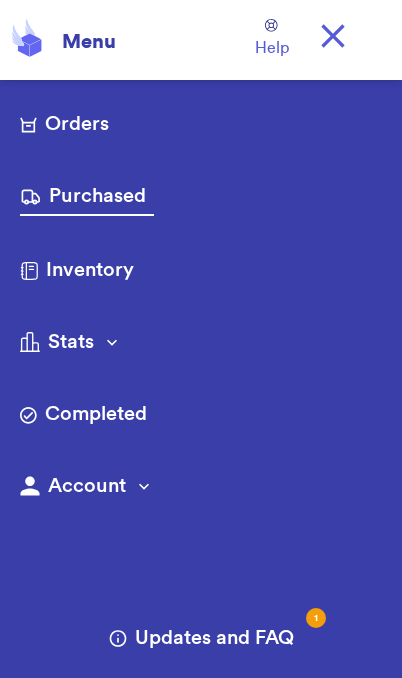 click on "Orders Purchased Inventory Stats Completed Account Updates and FAQ 1 Logout" at bounding box center [201, 374] 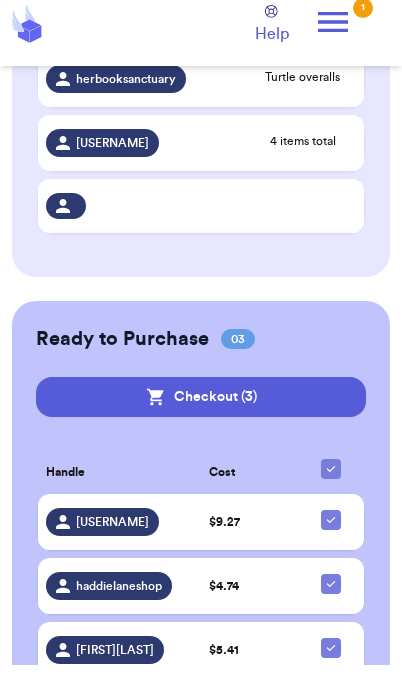 scroll, scrollTop: 923, scrollLeft: 0, axis: vertical 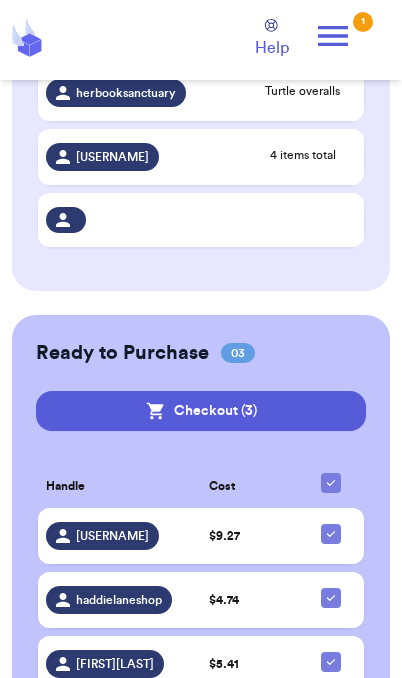 click on "Checkout ( 3 )" at bounding box center [201, 411] 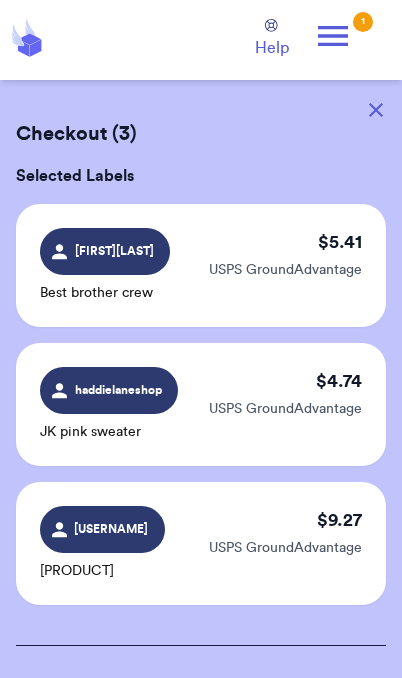 scroll, scrollTop: 0, scrollLeft: 0, axis: both 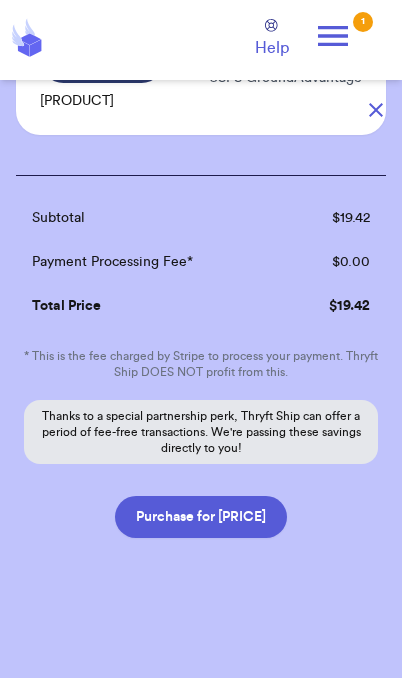 click on "Purchase for [PRICE]" at bounding box center (201, 517) 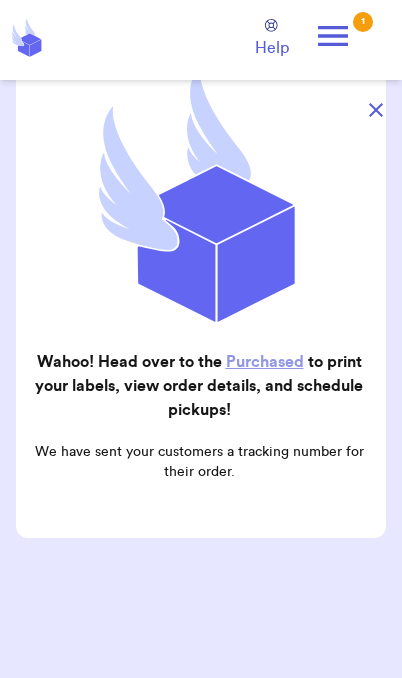 scroll, scrollTop: 201, scrollLeft: 0, axis: vertical 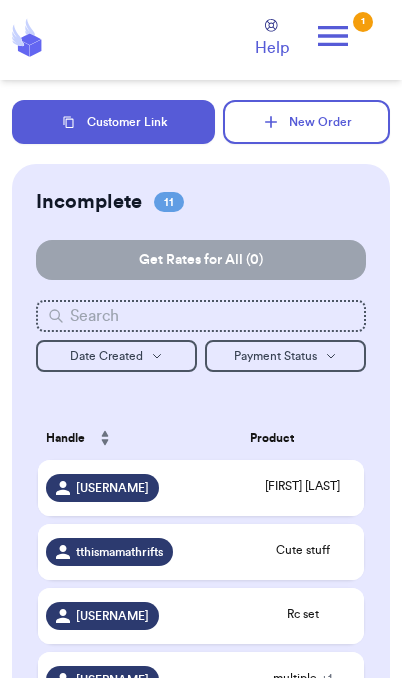 click 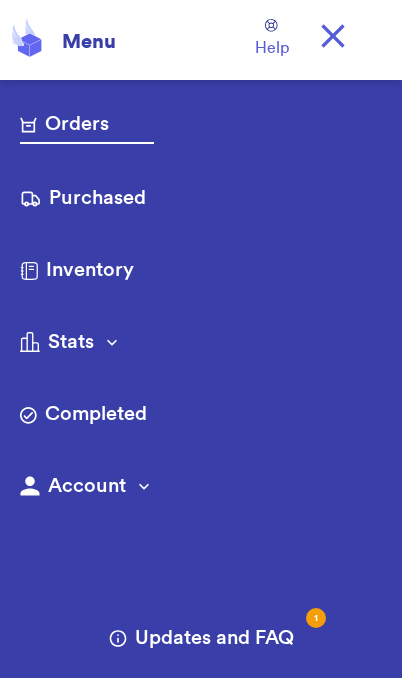 click on "Orders" at bounding box center (87, 127) 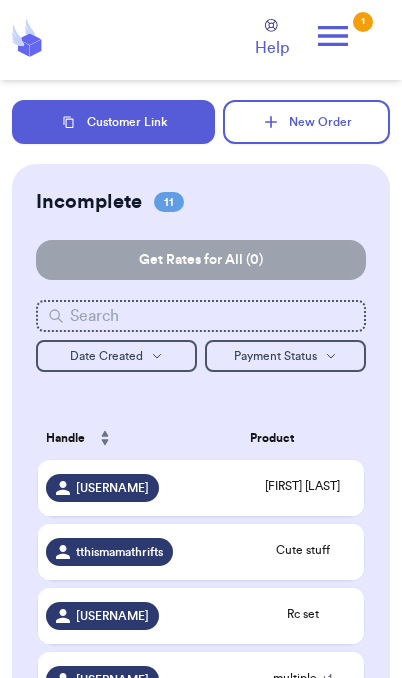 click 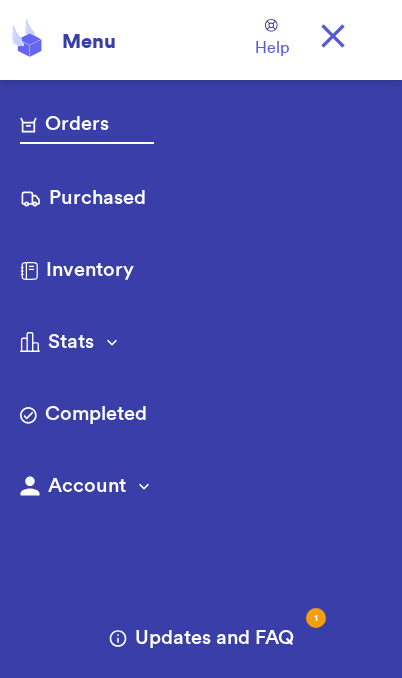 click on "Purchased" at bounding box center [87, 200] 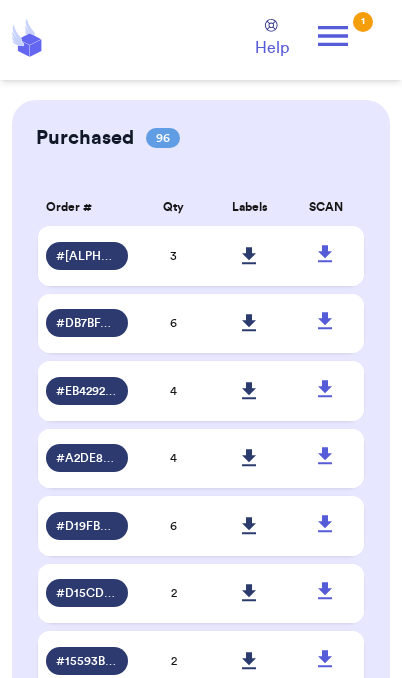 click 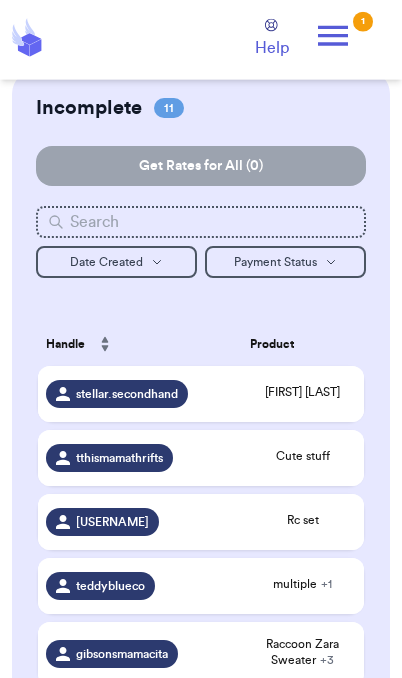 scroll, scrollTop: 95, scrollLeft: 0, axis: vertical 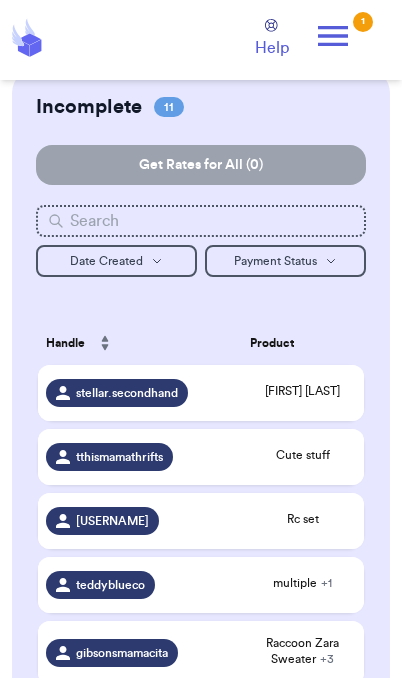 click on "[FIRST] [LAST]" at bounding box center (303, 391) 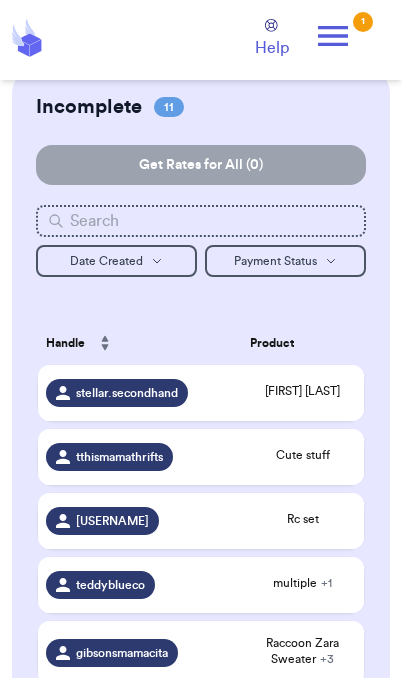 scroll, scrollTop: 0, scrollLeft: 0, axis: both 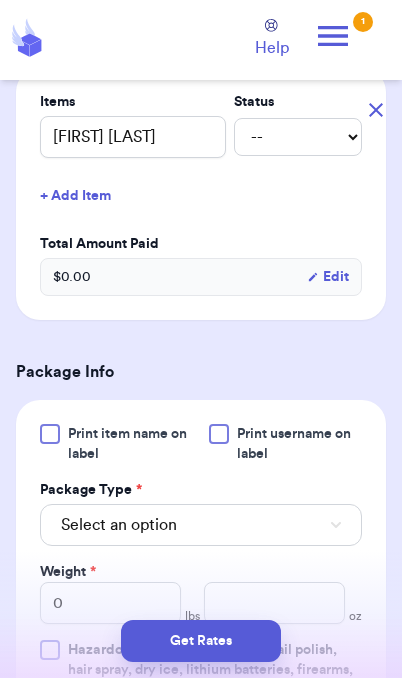 click on "Select an option" at bounding box center [201, 525] 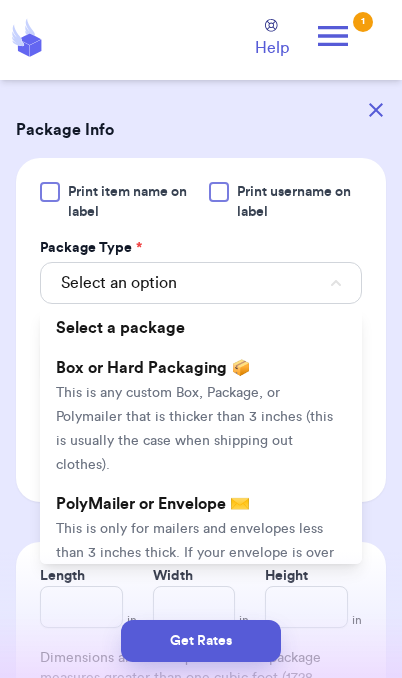 scroll, scrollTop: 729, scrollLeft: 0, axis: vertical 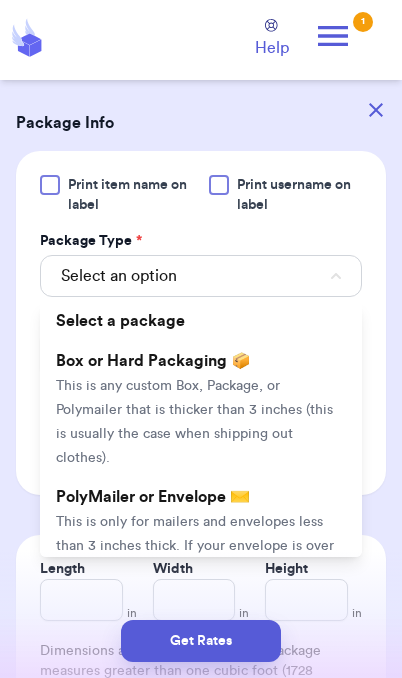 click on "This is only for mailers and envelopes less than 3 inches thick. If your envelope is over 18” in any direction, enter all three dimensions under Box or Hard Packaging." at bounding box center [195, 558] 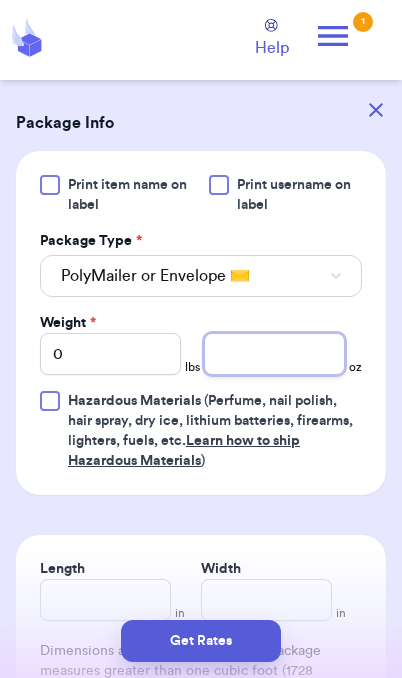 click at bounding box center (274, 354) 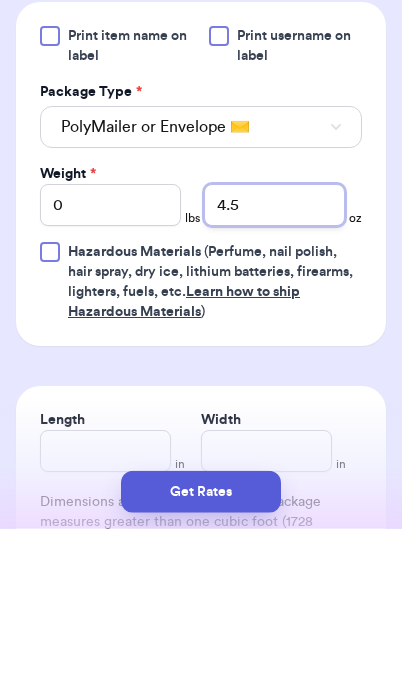 type on "4.5" 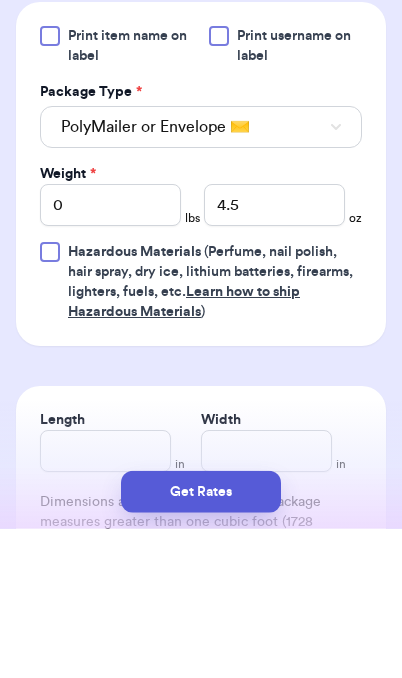 scroll, scrollTop: 82, scrollLeft: 0, axis: vertical 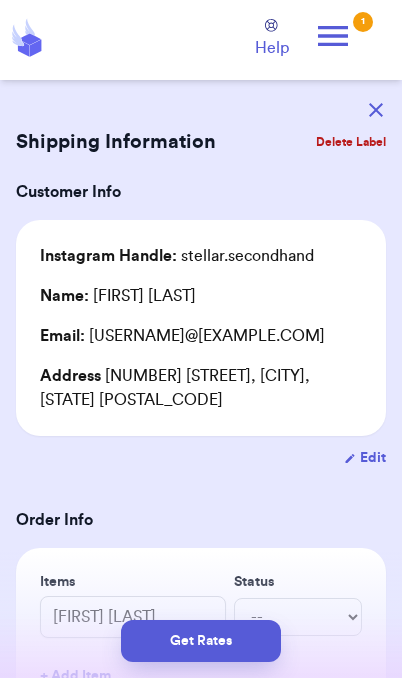 click on "Get Rates" at bounding box center [201, 641] 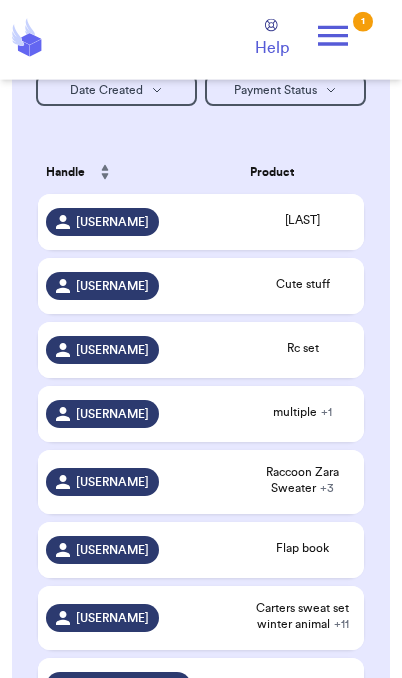 scroll, scrollTop: 0, scrollLeft: 0, axis: both 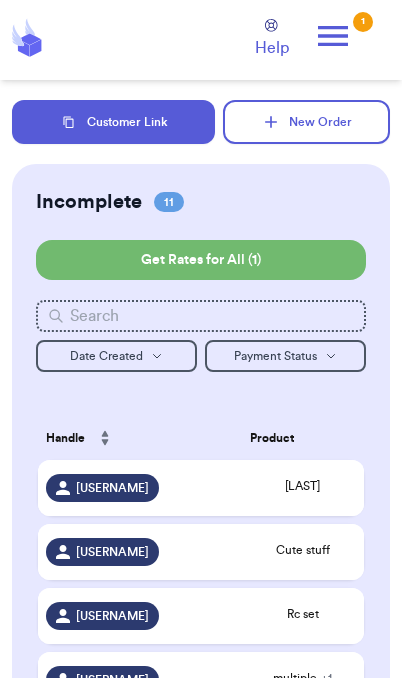 click on "[LAST]" at bounding box center [303, 486] 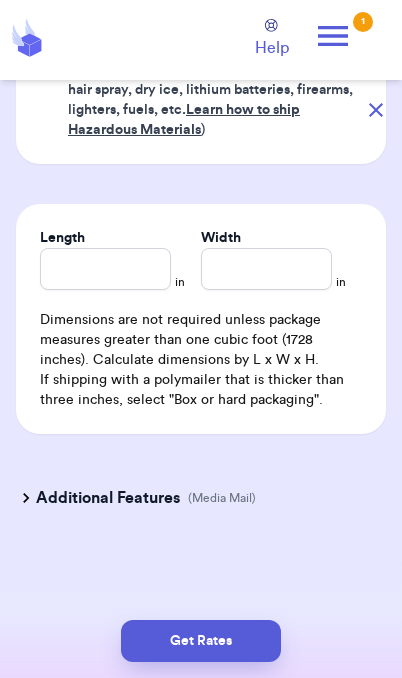 scroll, scrollTop: 1060, scrollLeft: 0, axis: vertical 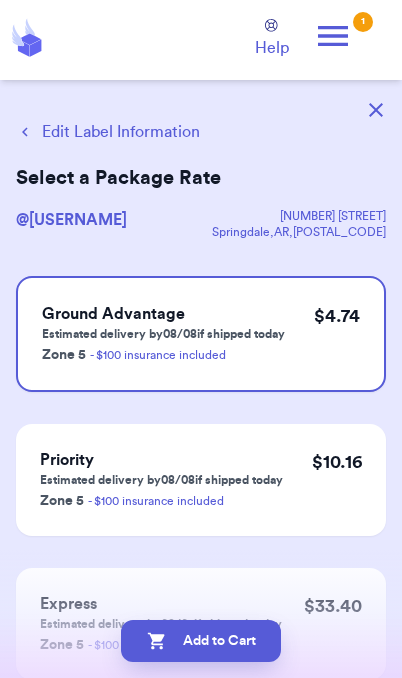 click on "Add to Cart" at bounding box center [201, 641] 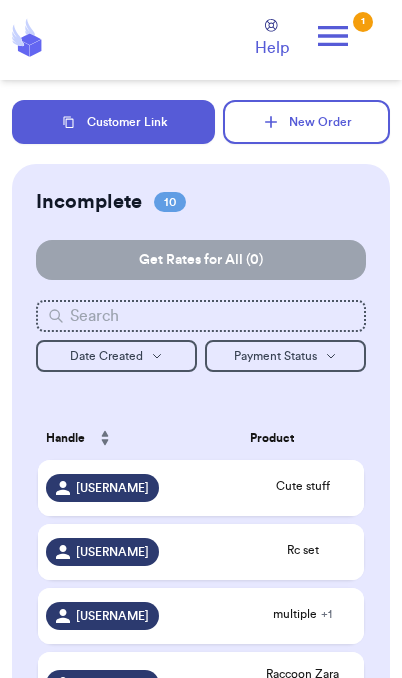 click on "Rc set" at bounding box center [303, 552] 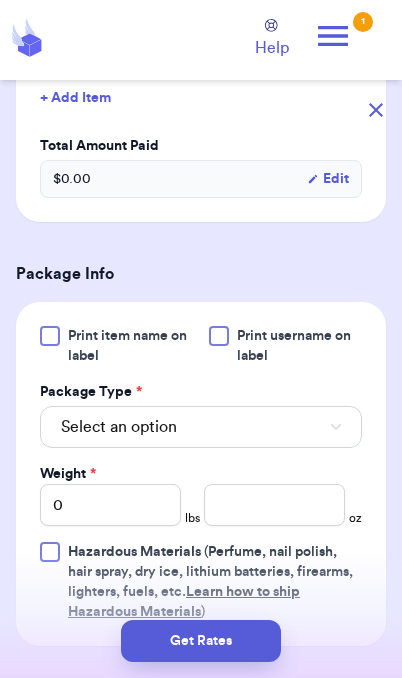 scroll, scrollTop: 578, scrollLeft: 0, axis: vertical 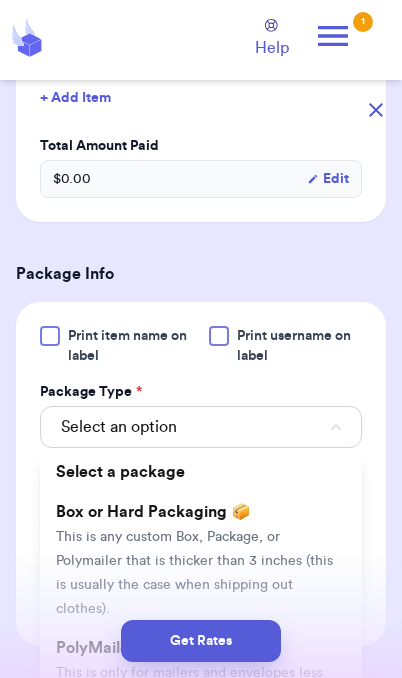 click on "Get Rates" at bounding box center [201, 641] 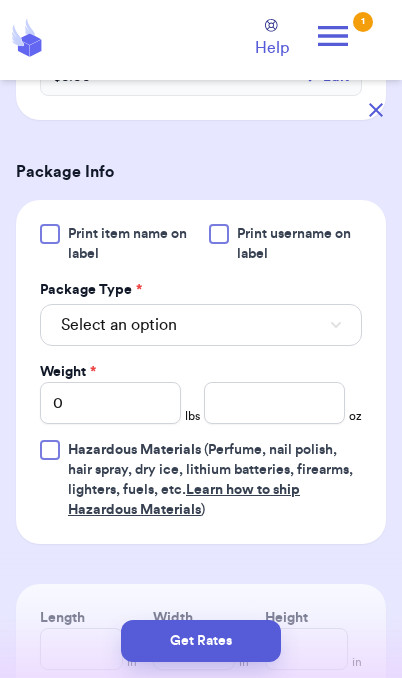 scroll, scrollTop: 685, scrollLeft: 0, axis: vertical 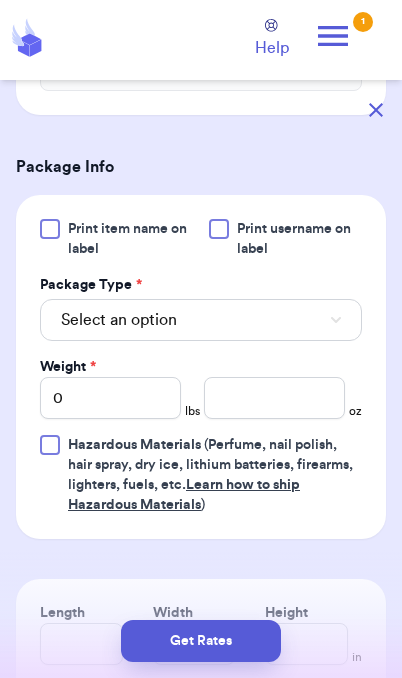 click on "Select an option" at bounding box center (201, 320) 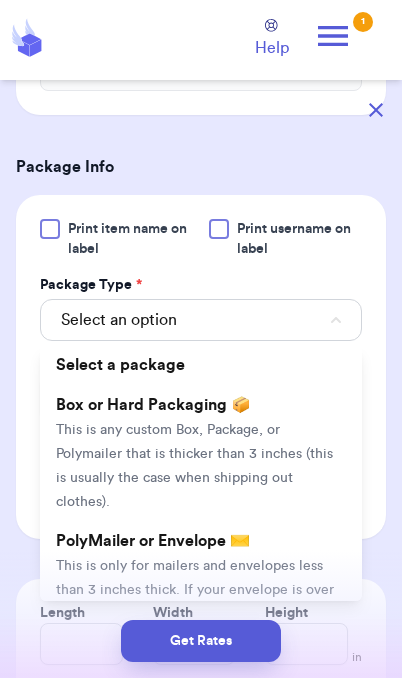 click on "PolyMailer or Envelope ✉️ This is only for mailers and envelopes less than 3 inches thick. If your envelope is over 18” in any direction, enter all three dimensions under Box or Hard Packaging." at bounding box center [201, 589] 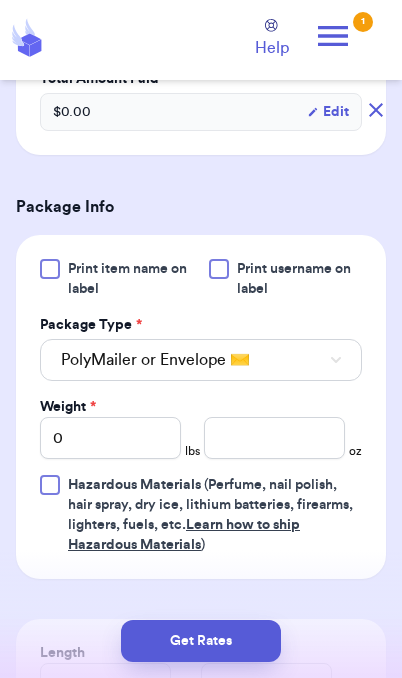 scroll, scrollTop: 646, scrollLeft: 0, axis: vertical 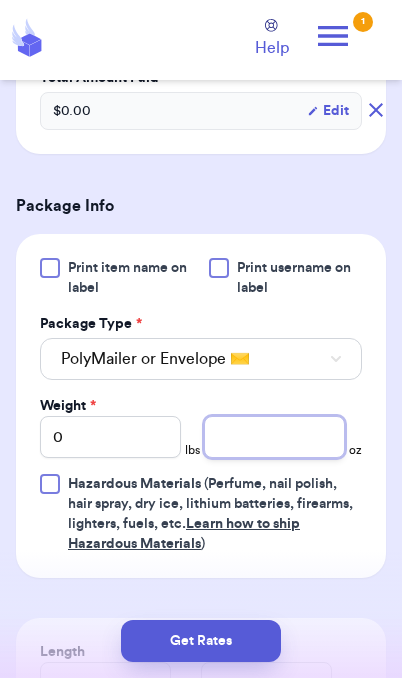 click at bounding box center (274, 437) 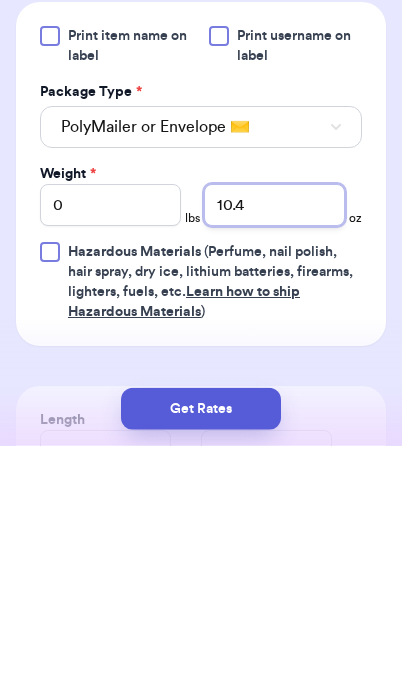 type on "10.4" 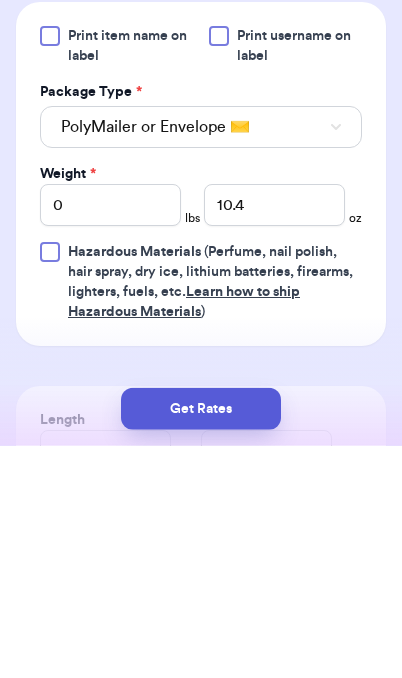 click on "Get Rates" at bounding box center [201, 641] 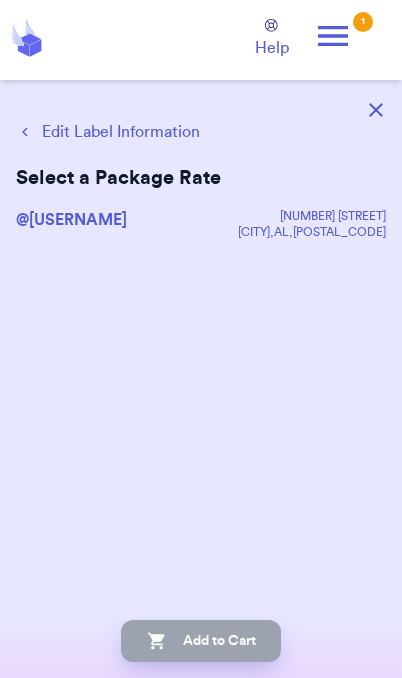 scroll, scrollTop: 0, scrollLeft: 0, axis: both 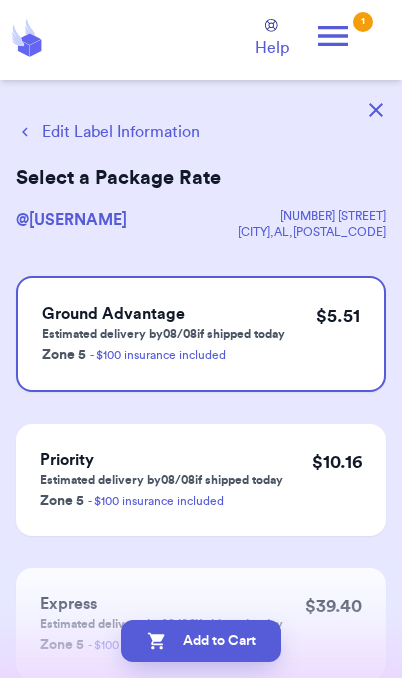 click on "Add to Cart" at bounding box center [201, 641] 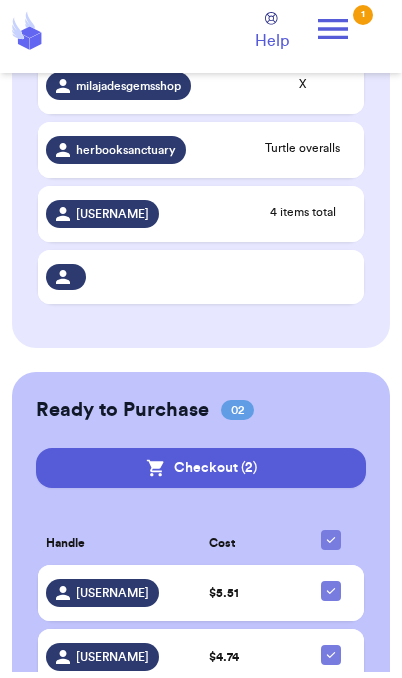 scroll, scrollTop: 731, scrollLeft: 0, axis: vertical 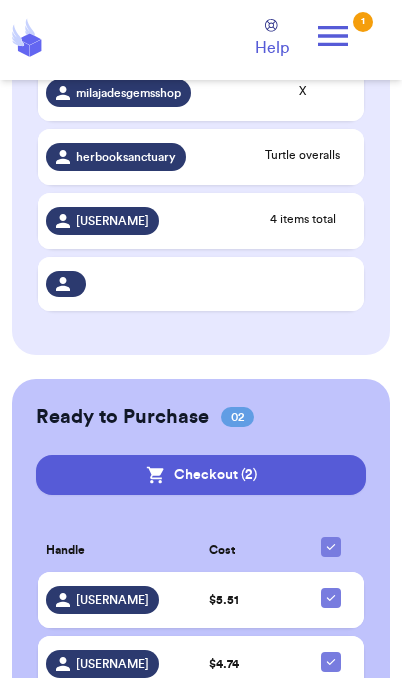 click on "Checkout ( 2 )" at bounding box center (201, 475) 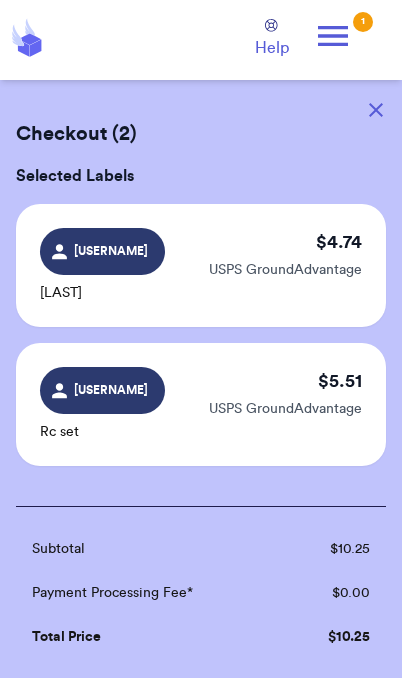 scroll, scrollTop: 0, scrollLeft: 0, axis: both 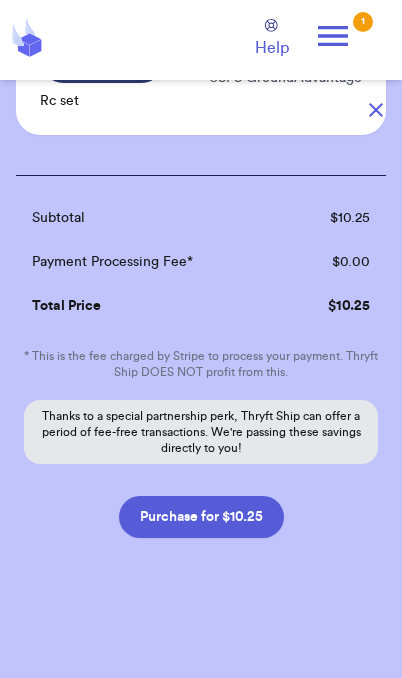 click on "Purchase for $10.25" at bounding box center [201, 517] 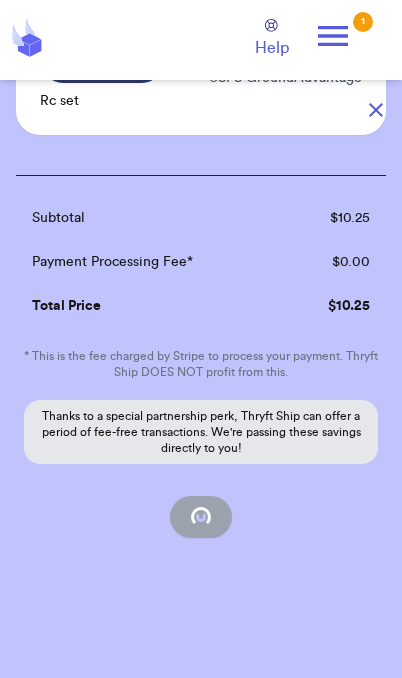 scroll, scrollTop: 201, scrollLeft: 0, axis: vertical 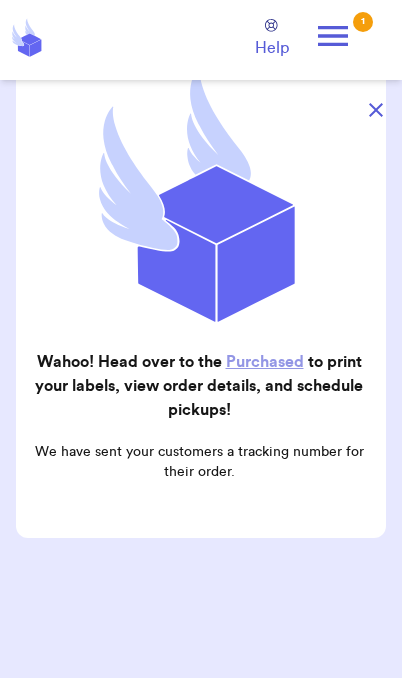 click at bounding box center (376, 110) 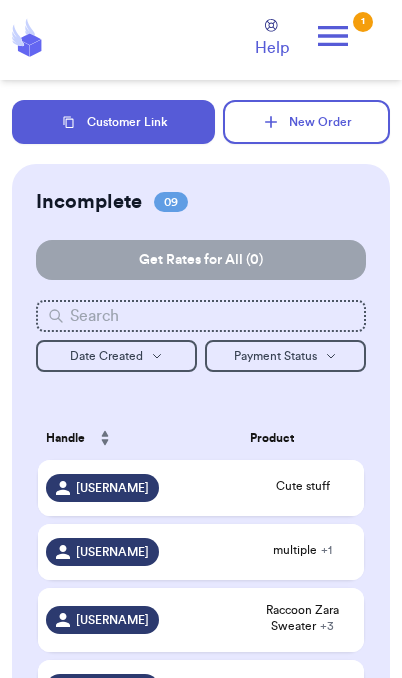 click on "Cute stuff" at bounding box center (303, 486) 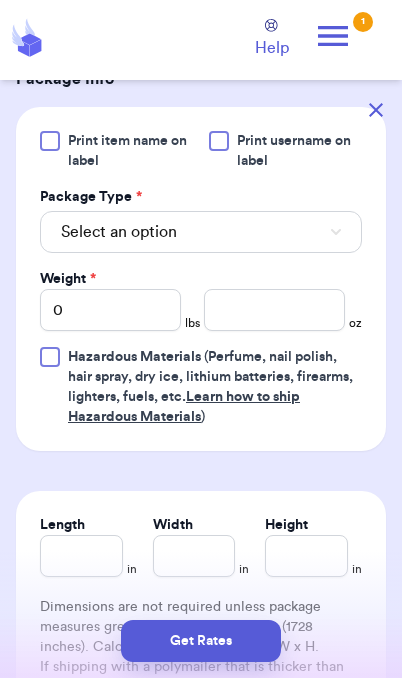 scroll, scrollTop: 753, scrollLeft: 0, axis: vertical 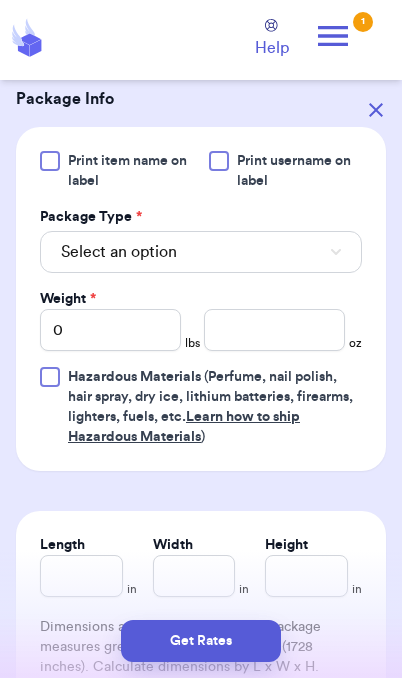 click on "Select an option" at bounding box center [201, 252] 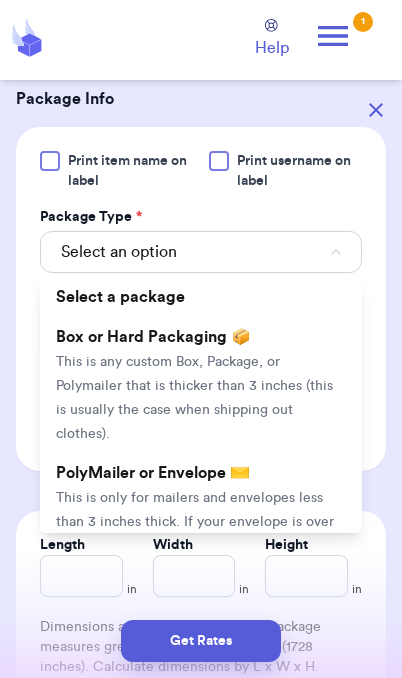 click on "PolyMailer or Envelope ✉️ This is only for mailers and envelopes less than 3 inches thick. If your envelope is over 18” in any direction, enter all three dimensions under Box or Hard Packaging." at bounding box center (201, 521) 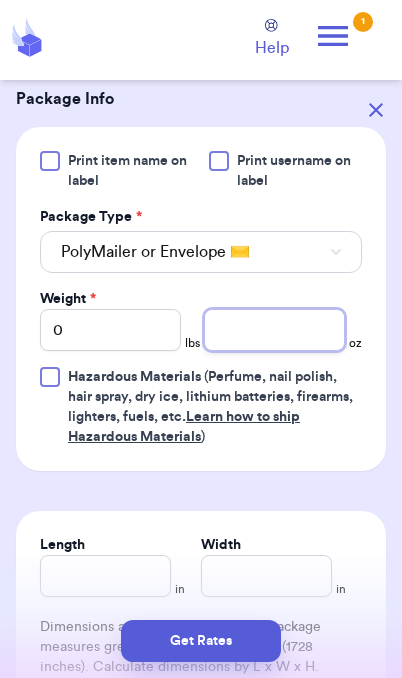 click at bounding box center [274, 330] 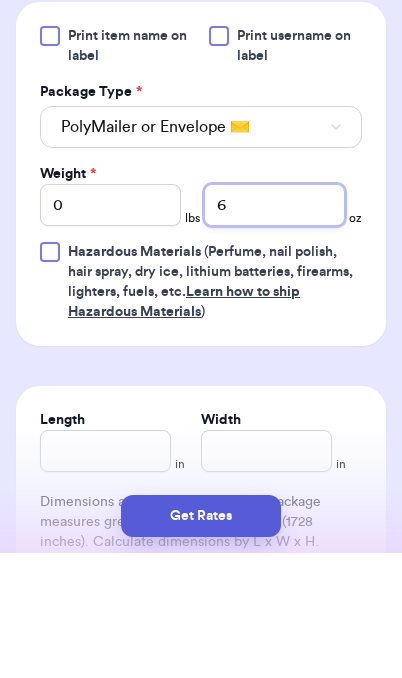 type on "6" 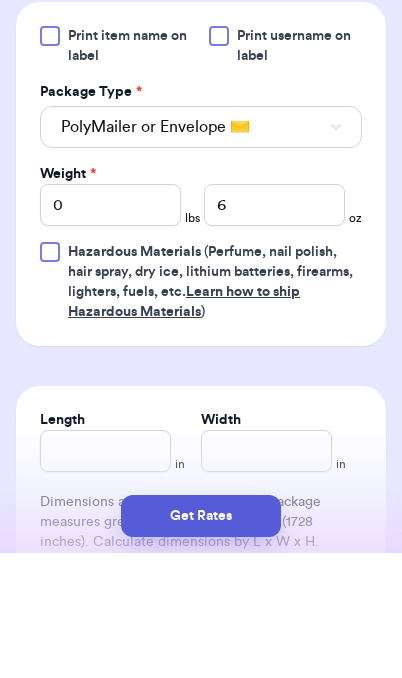 scroll, scrollTop: 82, scrollLeft: 0, axis: vertical 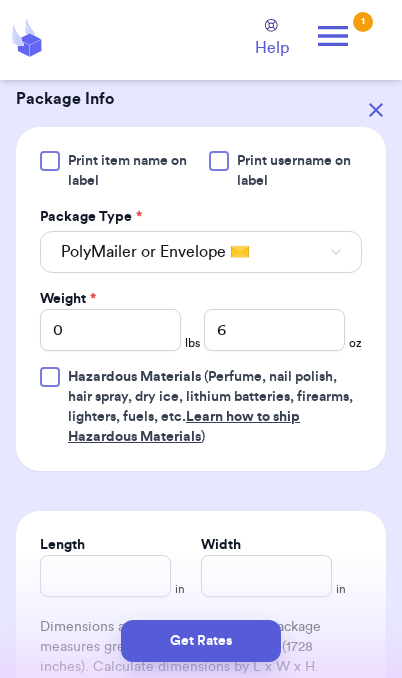 click on "Get Rates" at bounding box center (201, 641) 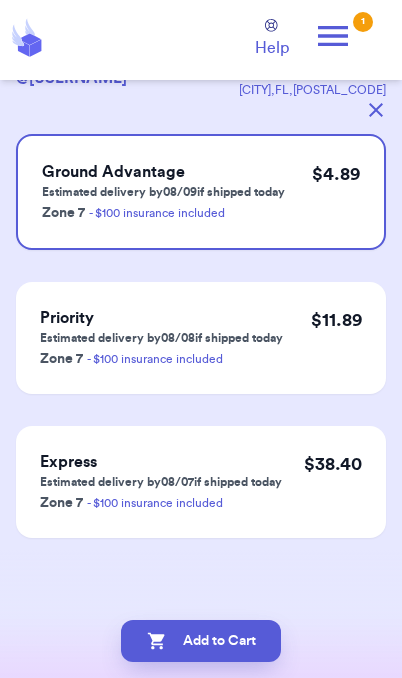 scroll, scrollTop: 0, scrollLeft: 0, axis: both 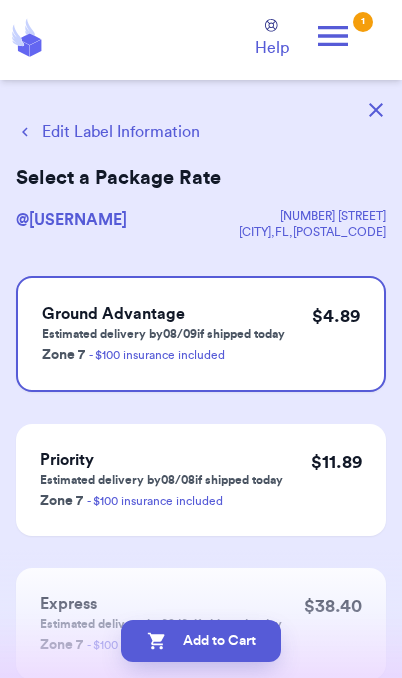 click on "Edit Label Information" at bounding box center [108, 132] 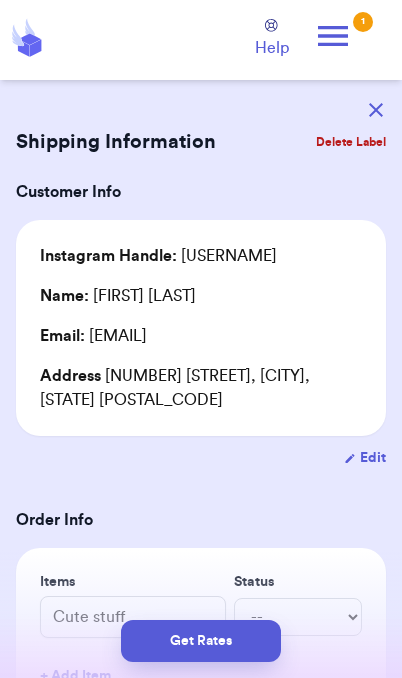 click on "Get Rates" at bounding box center (201, 641) 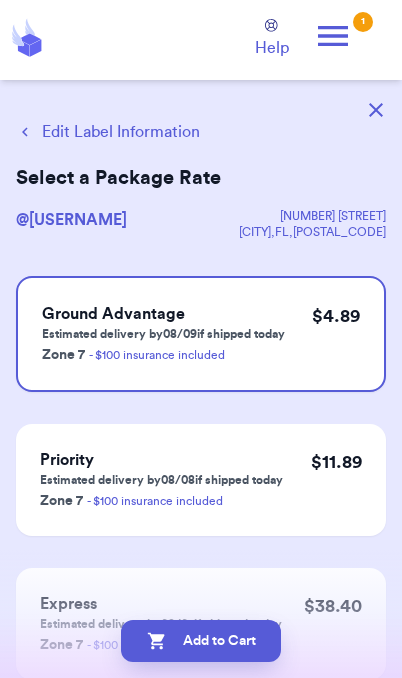 click on "Add to Cart" at bounding box center [201, 641] 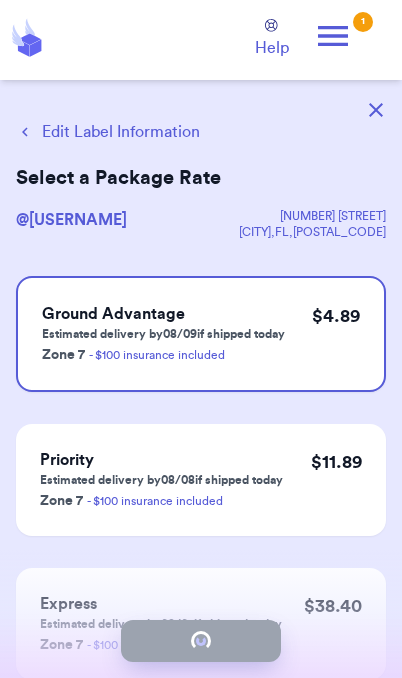 checkbox on "true" 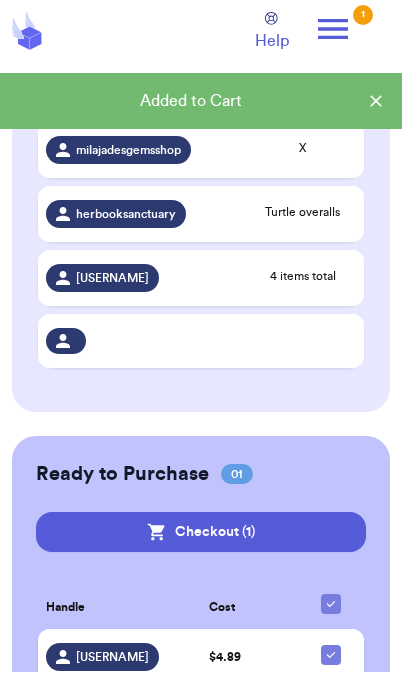 scroll, scrollTop: 603, scrollLeft: 0, axis: vertical 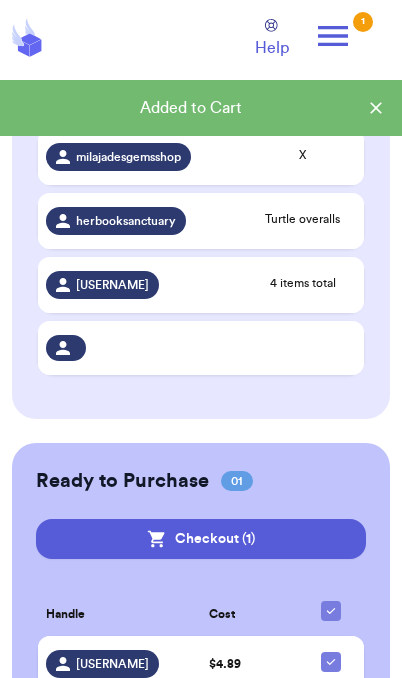 click on "Checkout ( 1 )" at bounding box center (201, 539) 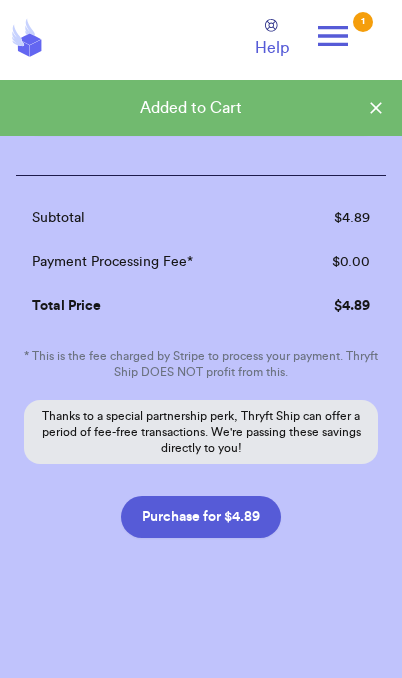 scroll, scrollTop: 192, scrollLeft: 0, axis: vertical 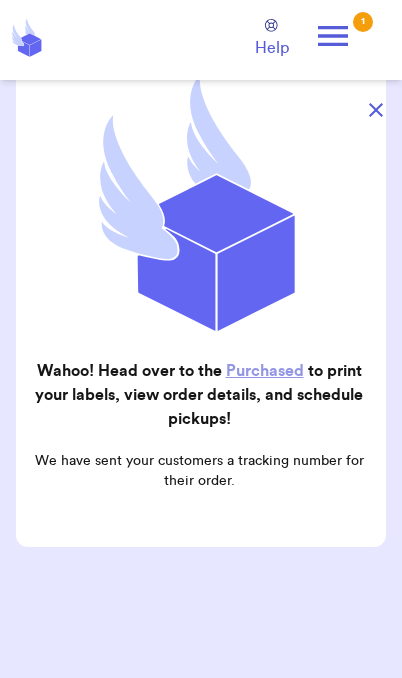 click on "Purchase Confirmation Wahoo! Head over to the Purchased to print your labels, view order details, and schedule pickups! We have sent your customers a tracking number for their order." at bounding box center [201, 287] 